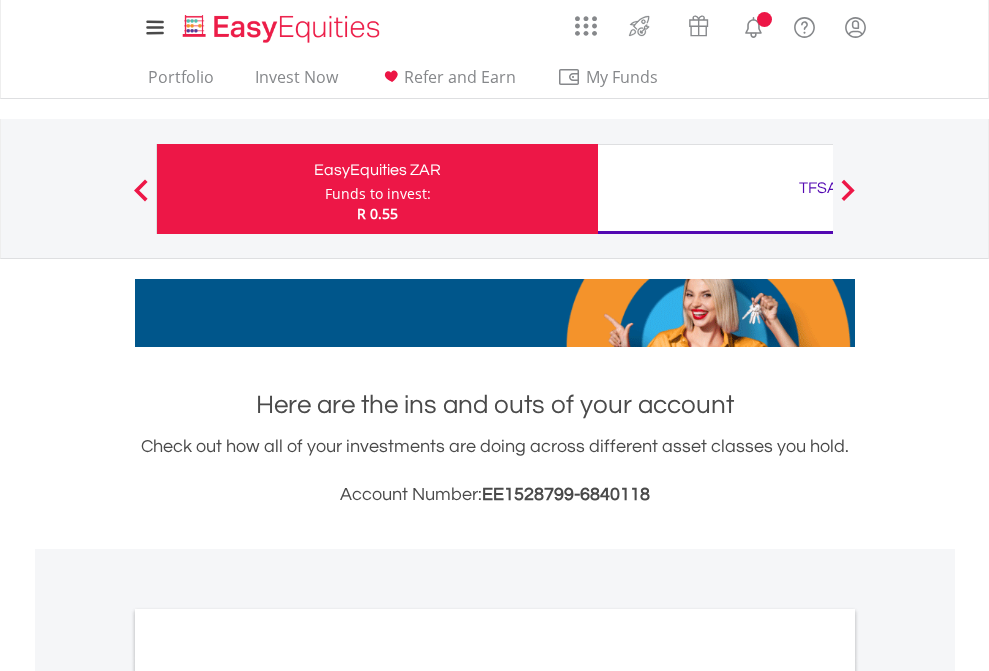 scroll, scrollTop: 0, scrollLeft: 0, axis: both 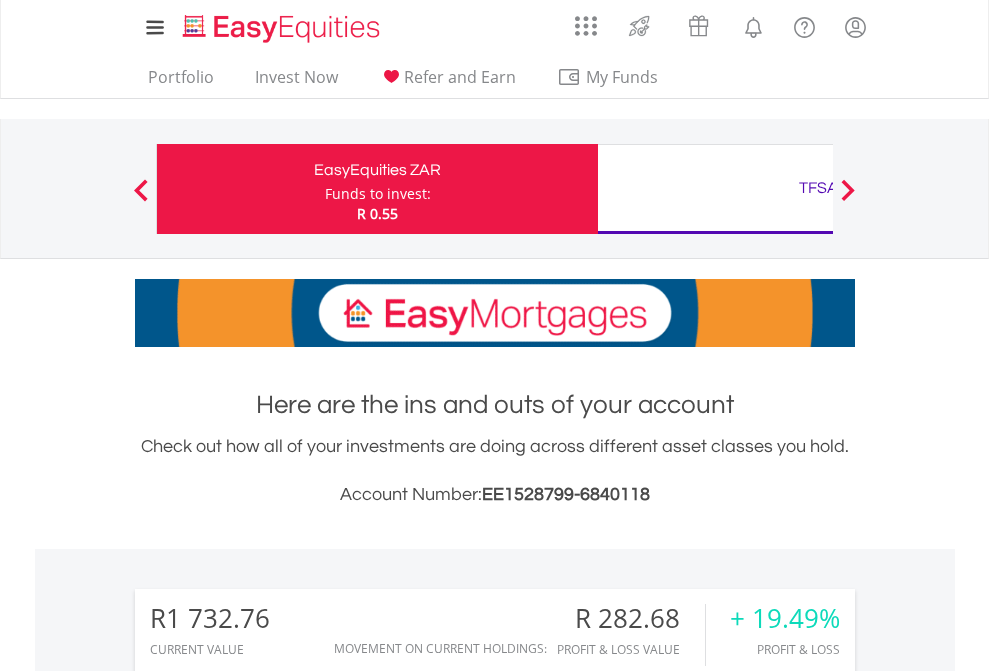 click on "Funds to invest:" at bounding box center (378, 194) 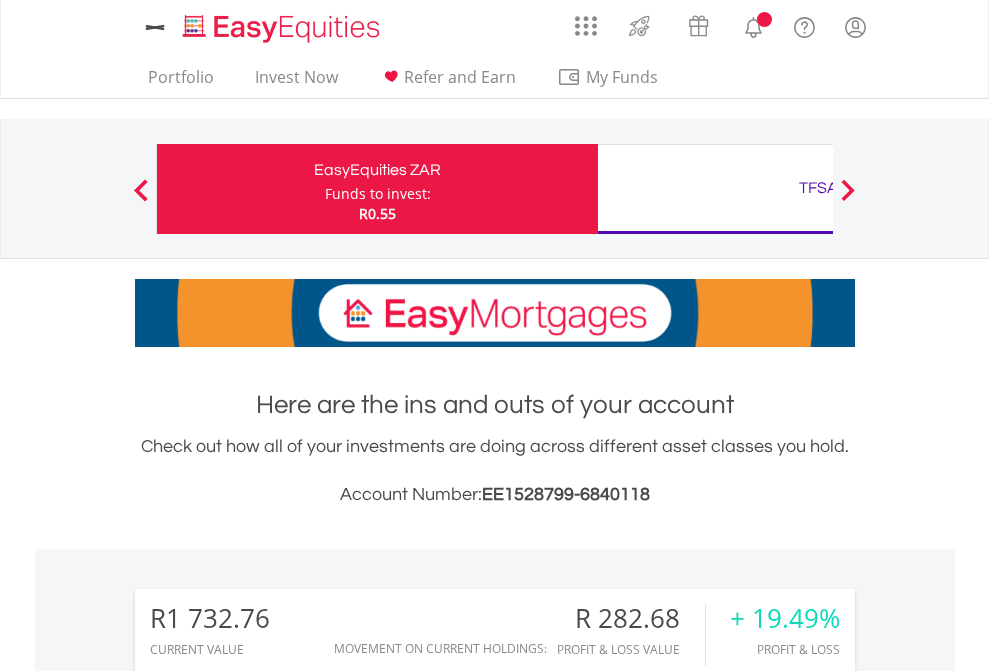 scroll, scrollTop: 0, scrollLeft: 0, axis: both 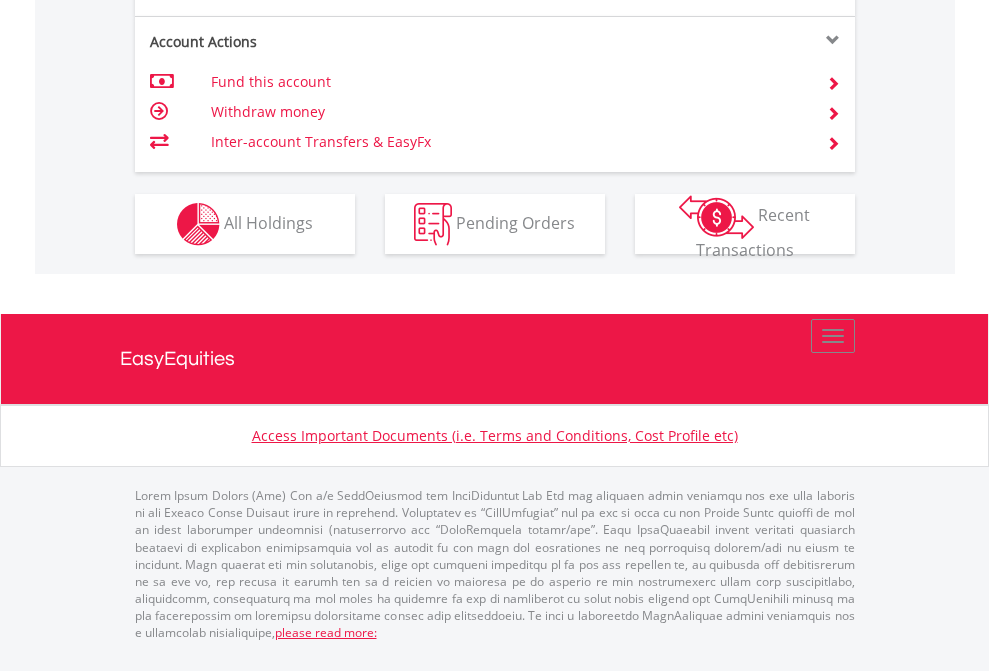 click on "Investment types" at bounding box center (706, -337) 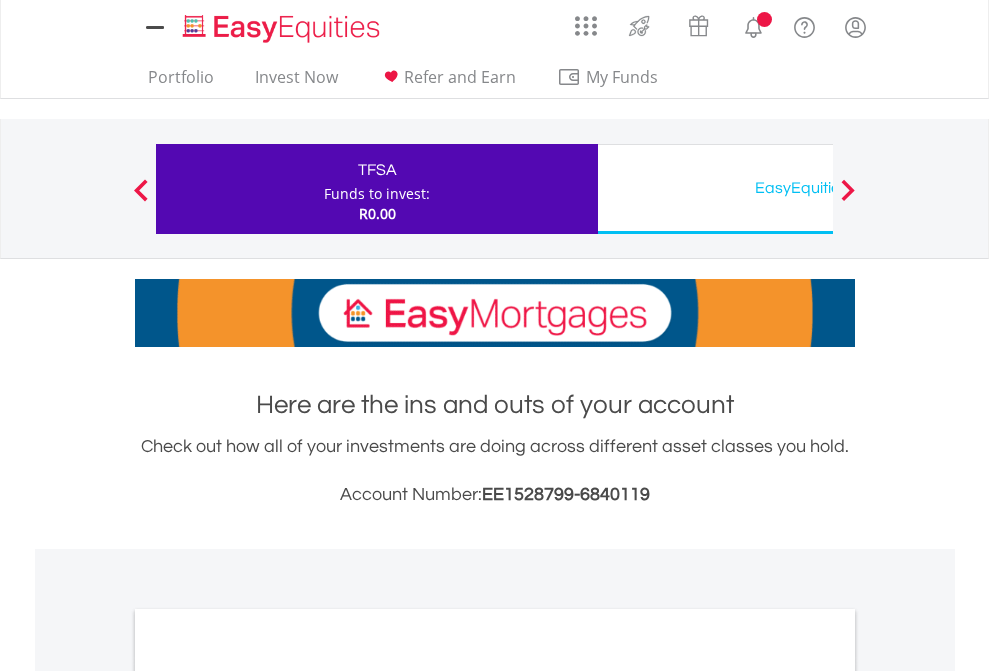 scroll, scrollTop: 0, scrollLeft: 0, axis: both 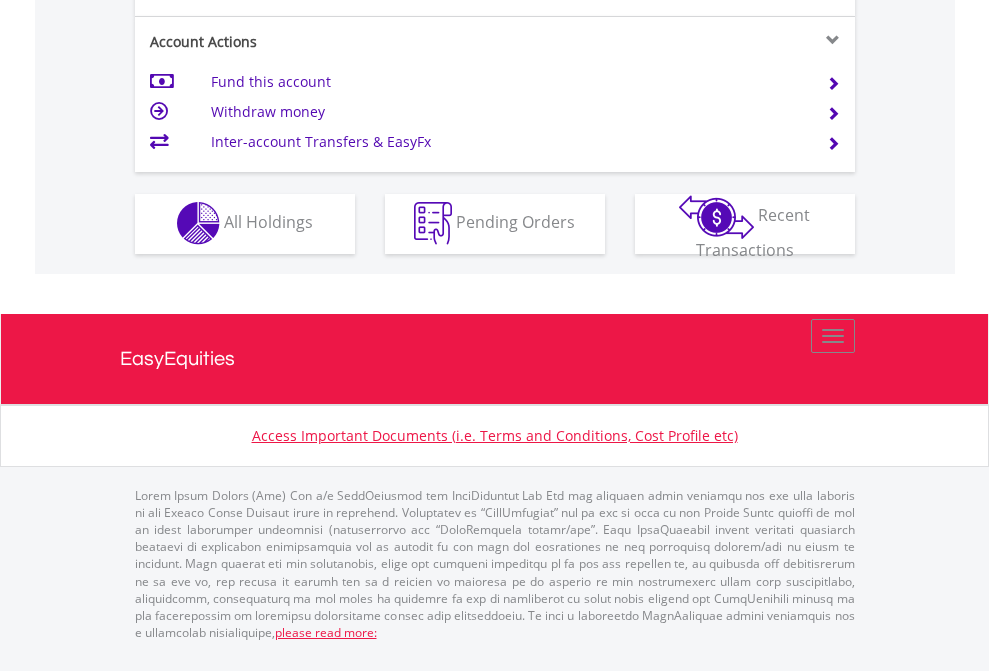 click on "Investment types" at bounding box center (706, -353) 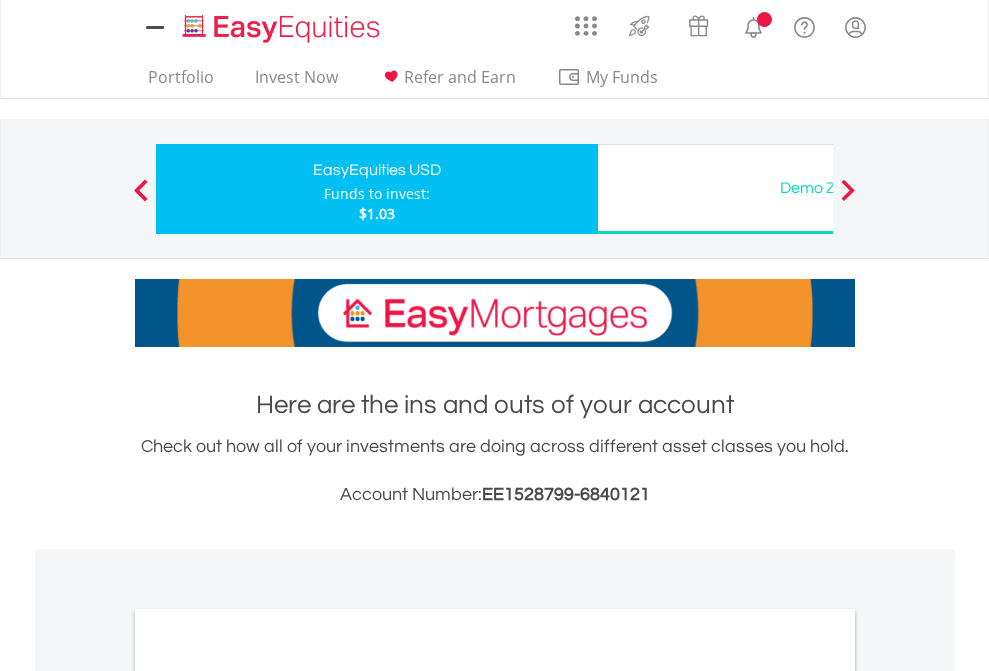 scroll, scrollTop: 0, scrollLeft: 0, axis: both 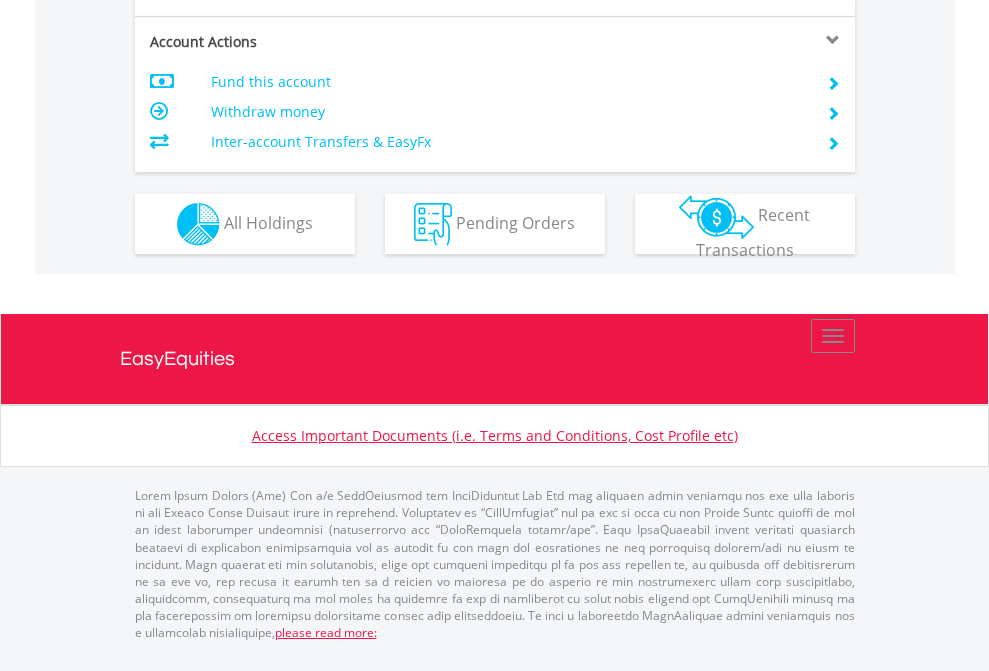 click on "Investment types" at bounding box center (706, -337) 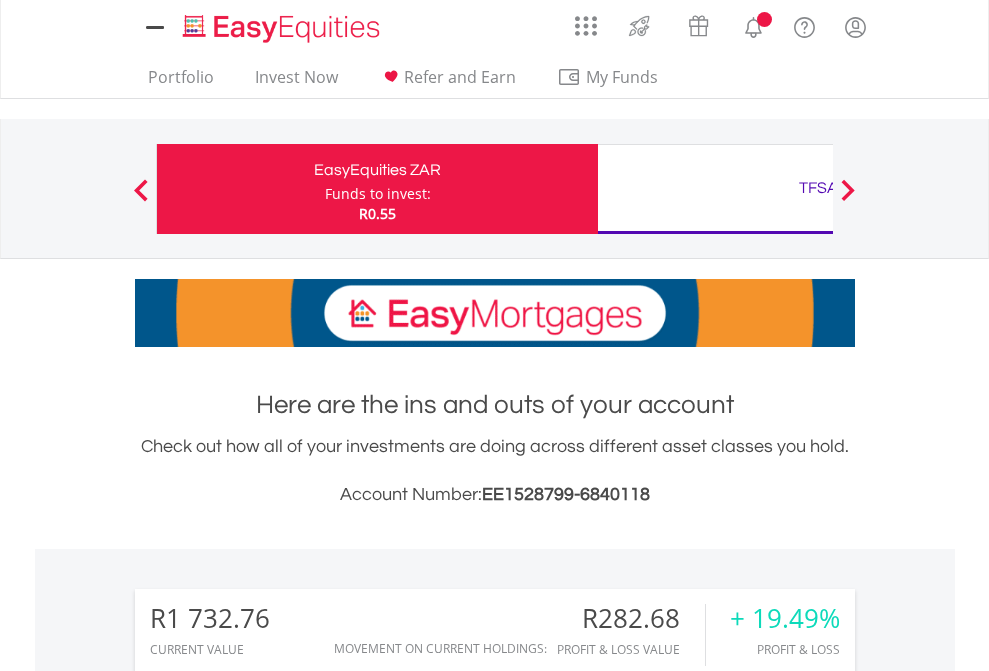 scroll, scrollTop: 0, scrollLeft: 0, axis: both 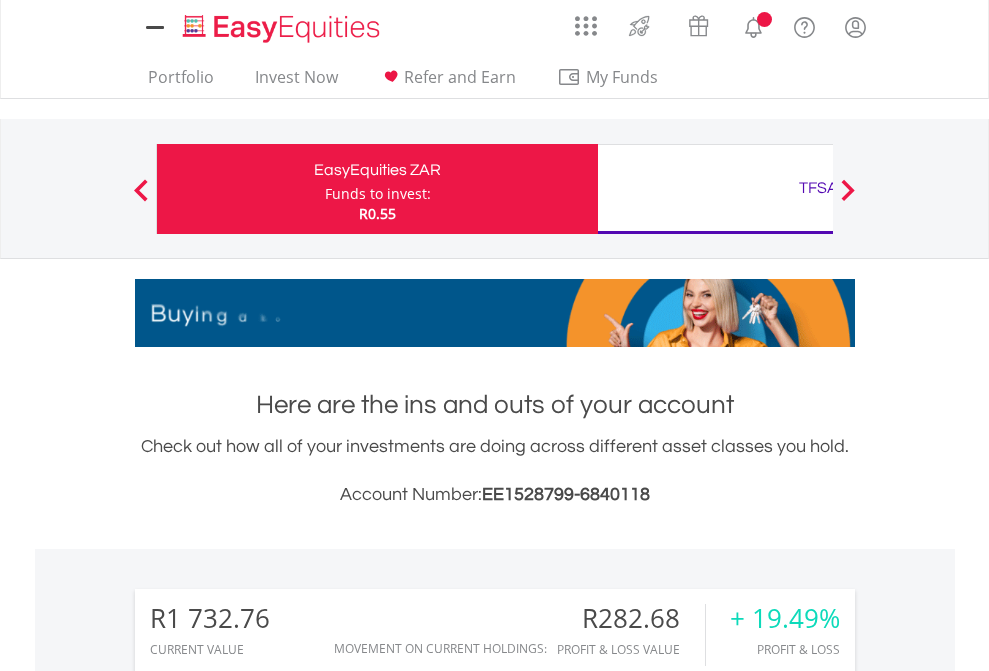 click on "All Holdings" at bounding box center [268, 1586] 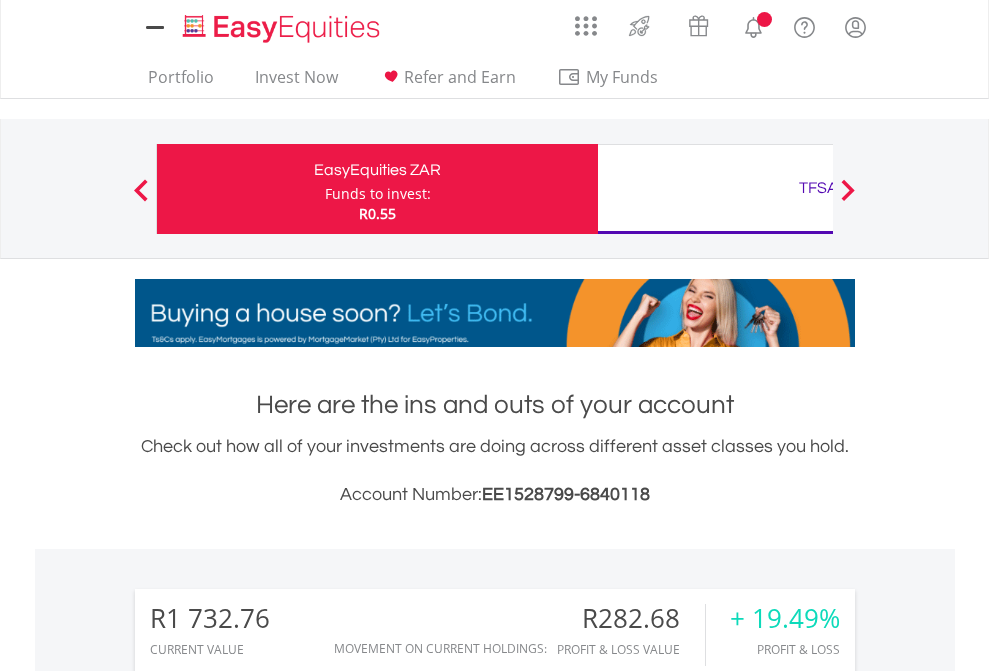 scroll, scrollTop: 999808, scrollLeft: 999687, axis: both 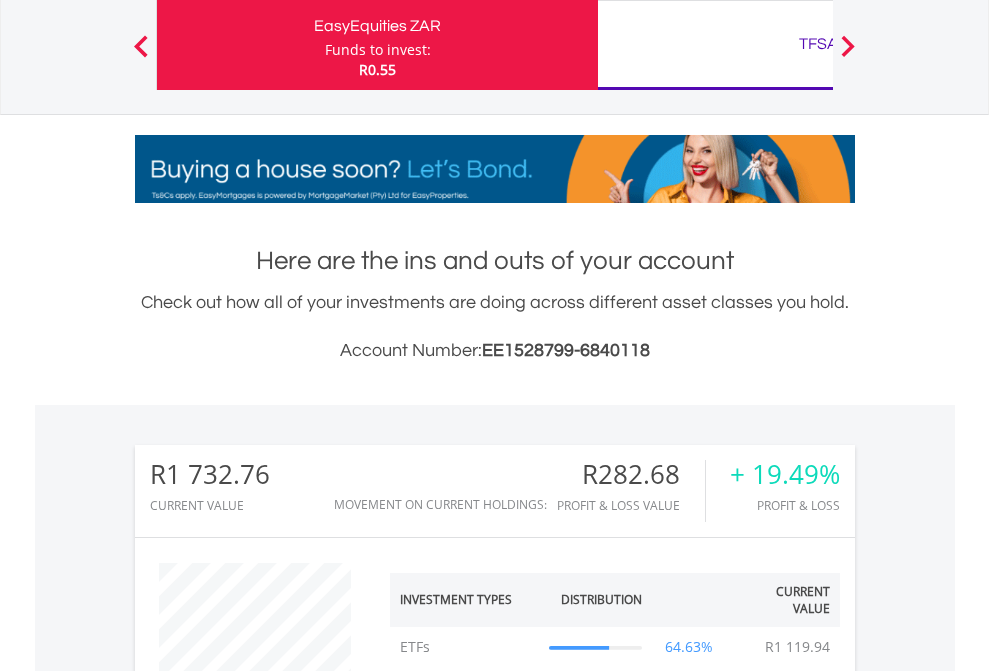 click on "TFSA" at bounding box center [818, 44] 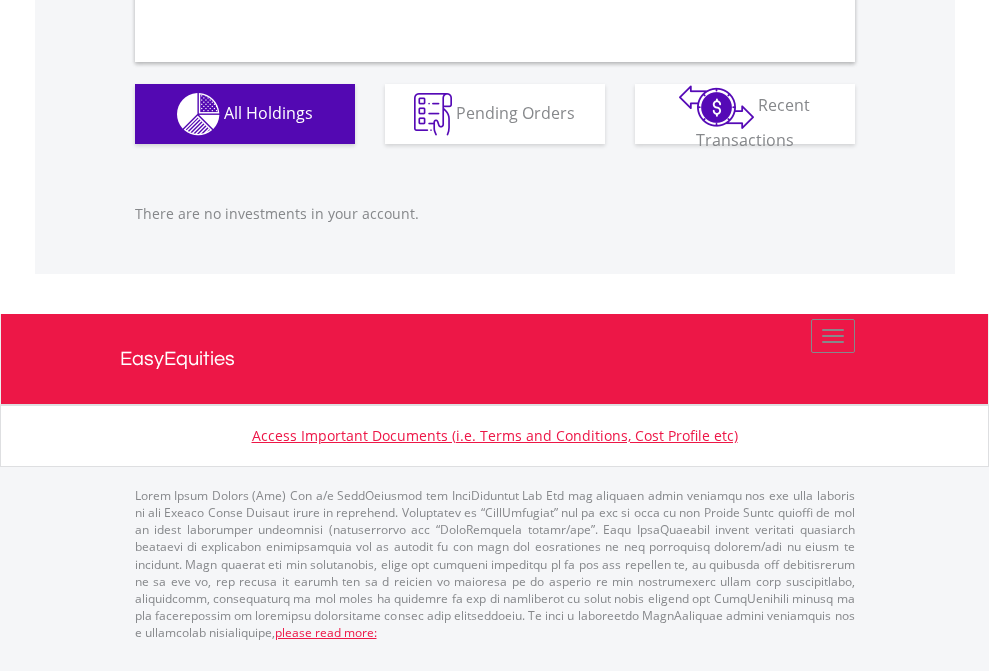 scroll, scrollTop: 1980, scrollLeft: 0, axis: vertical 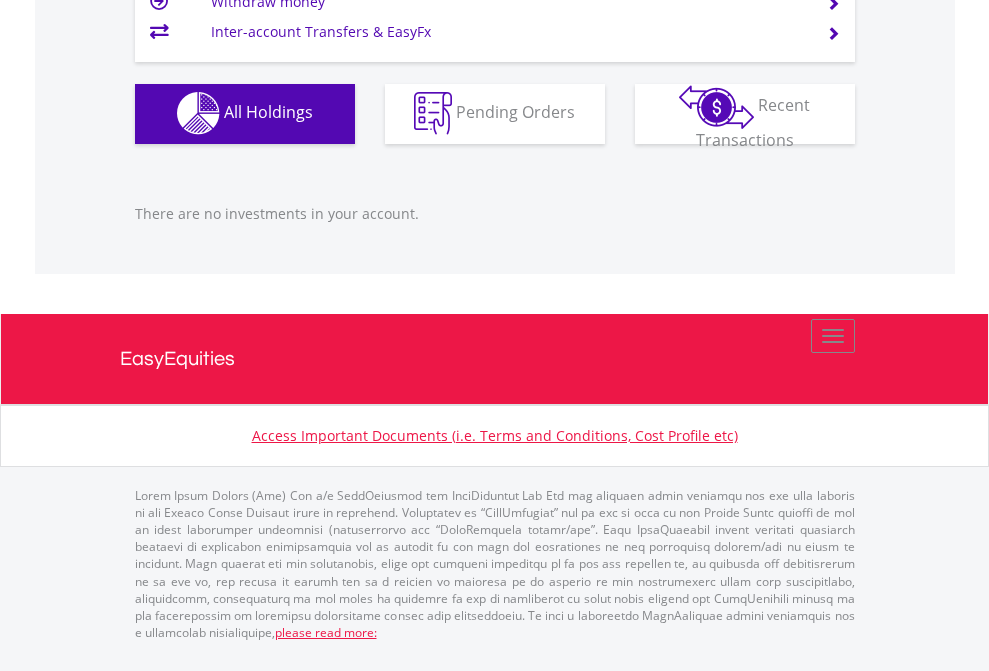 click on "EasyEquities USD" at bounding box center (818, -1142) 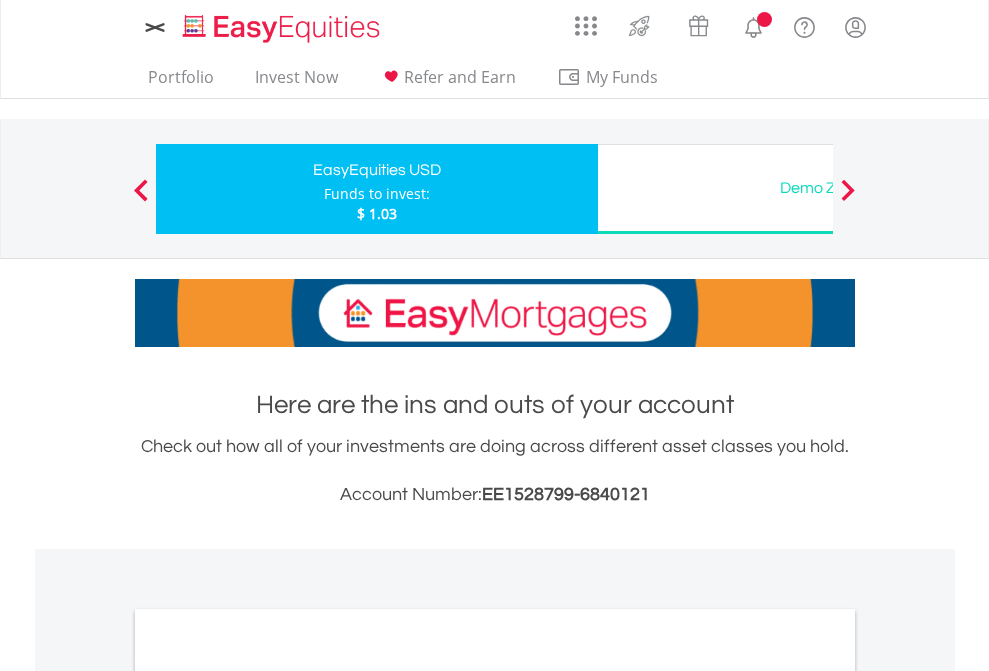 scroll, scrollTop: 0, scrollLeft: 0, axis: both 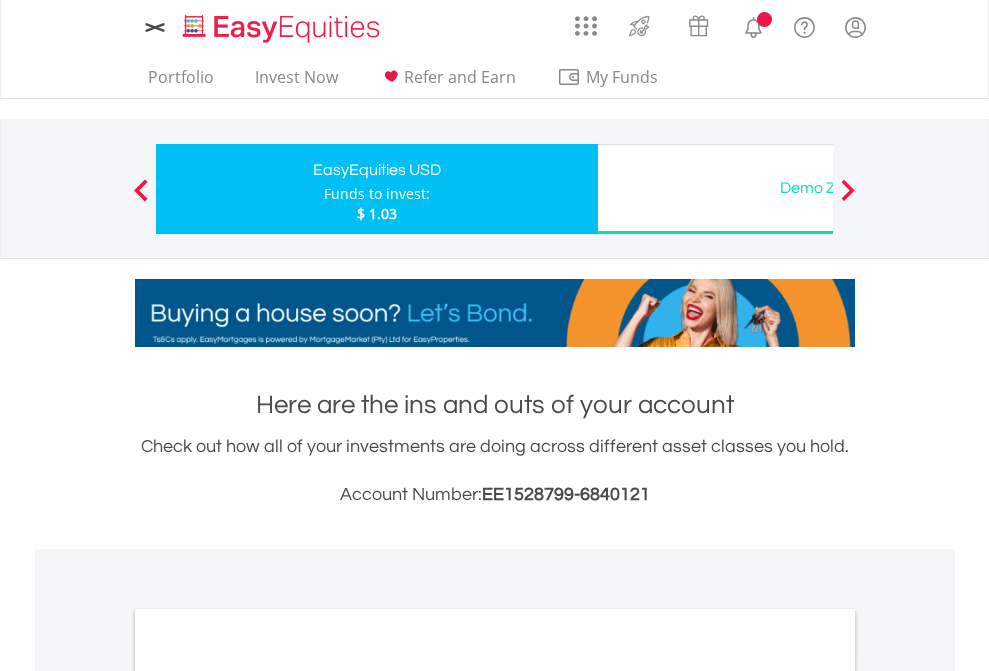 click on "All Holdings" at bounding box center [268, 1096] 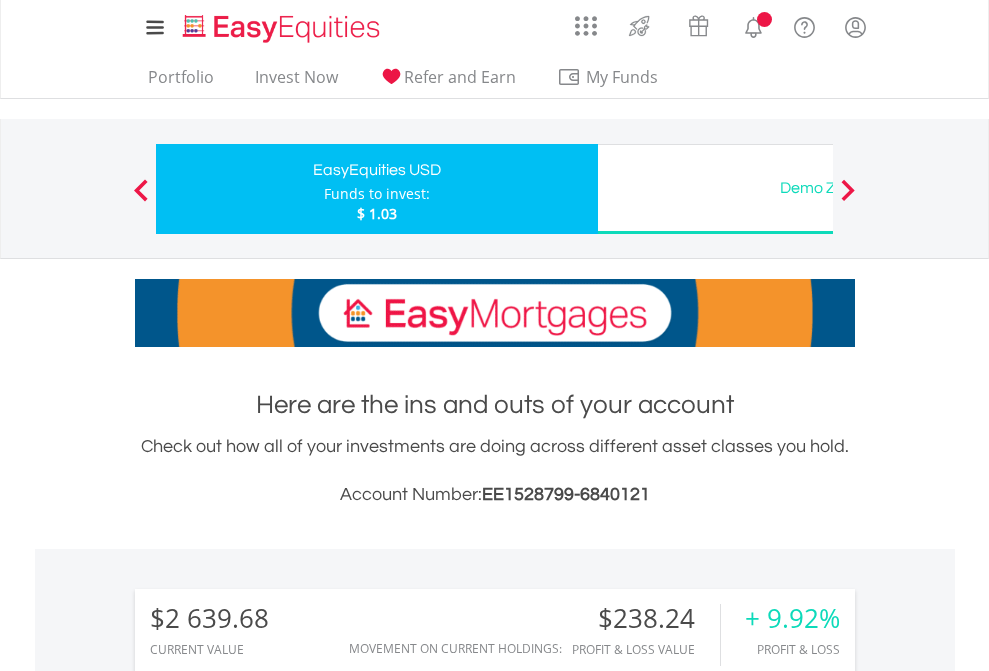 scroll, scrollTop: 1533, scrollLeft: 0, axis: vertical 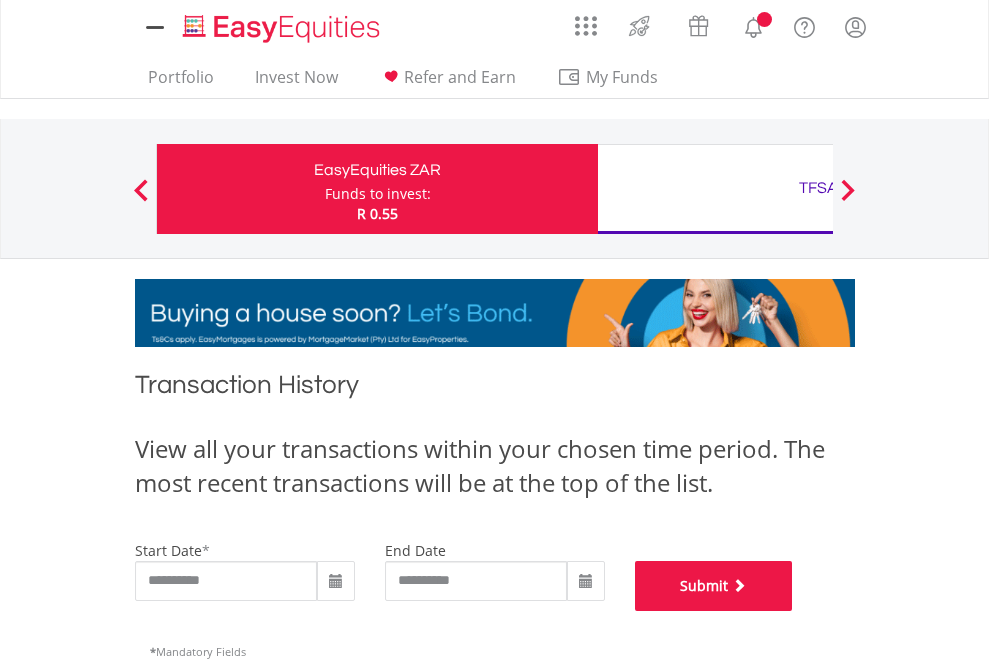 click on "Submit" at bounding box center (714, 586) 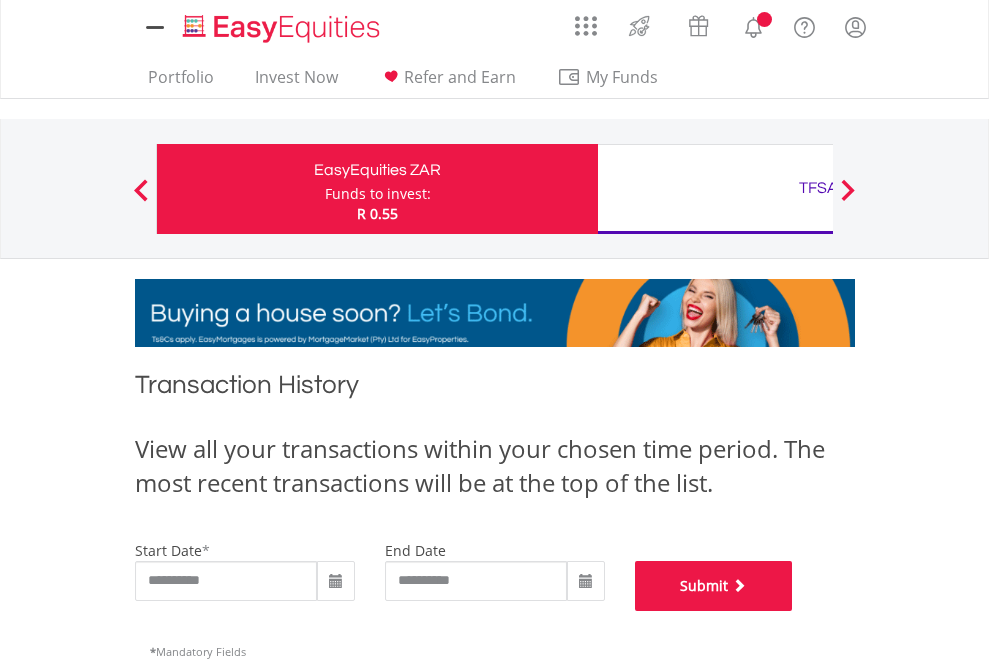 scroll, scrollTop: 811, scrollLeft: 0, axis: vertical 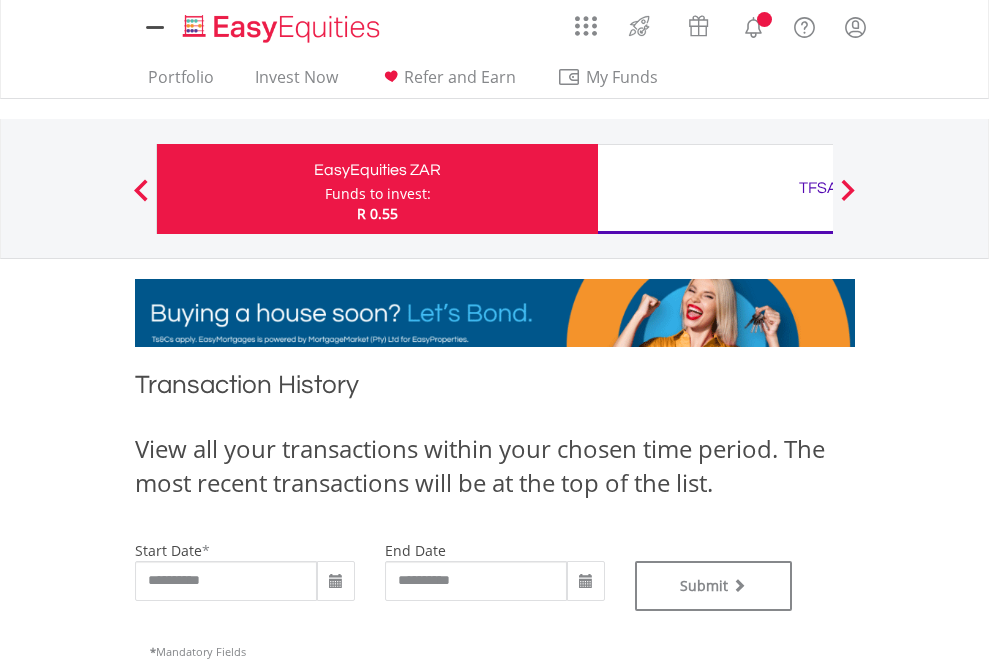 click on "TFSA" at bounding box center (818, 188) 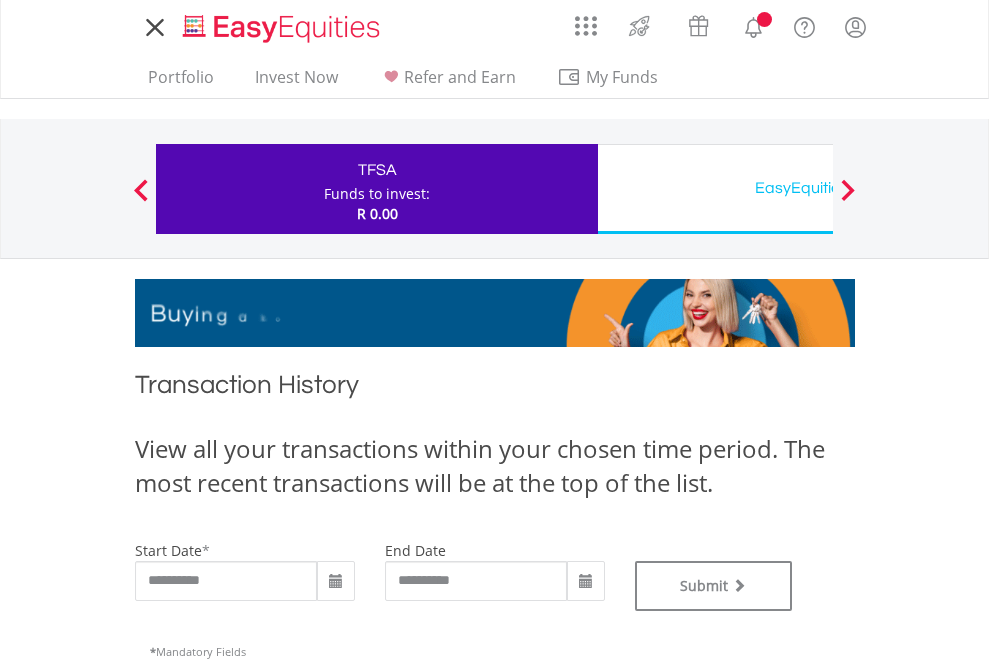 scroll, scrollTop: 0, scrollLeft: 0, axis: both 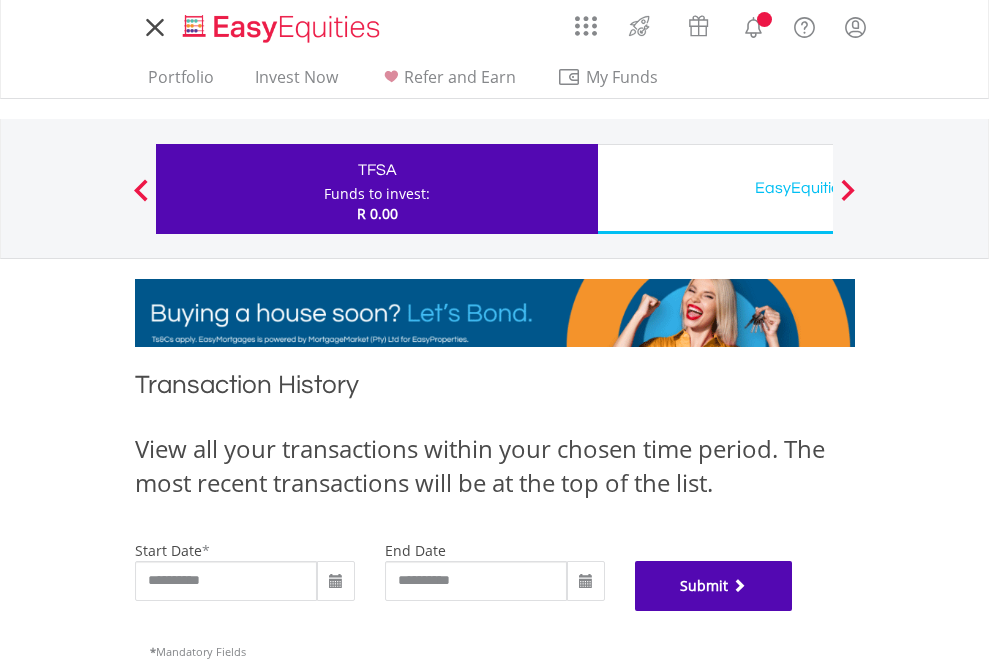 click on "Submit" at bounding box center (714, 586) 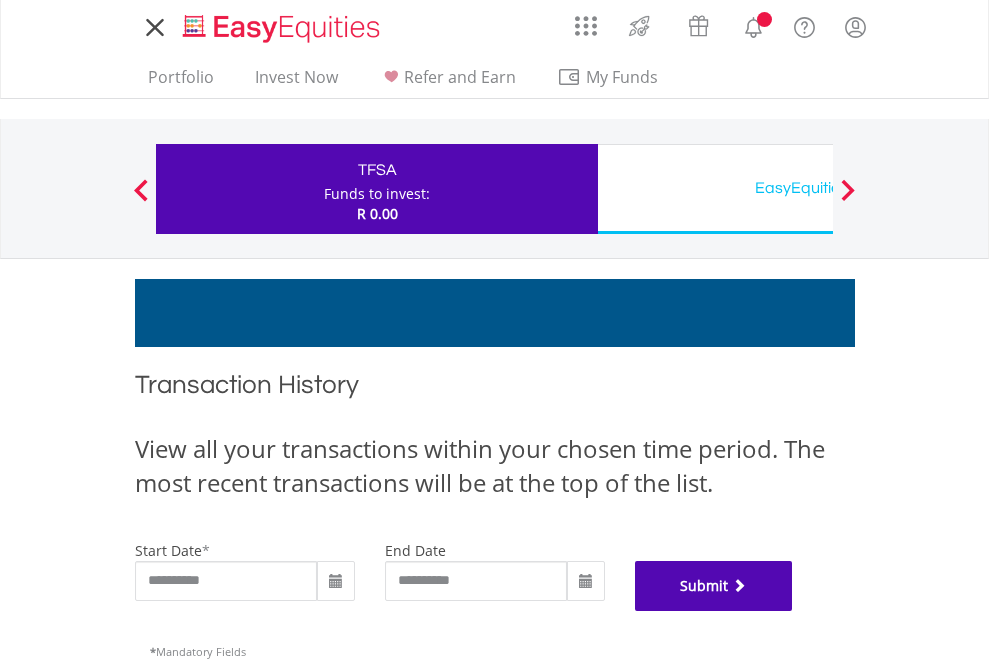 scroll, scrollTop: 811, scrollLeft: 0, axis: vertical 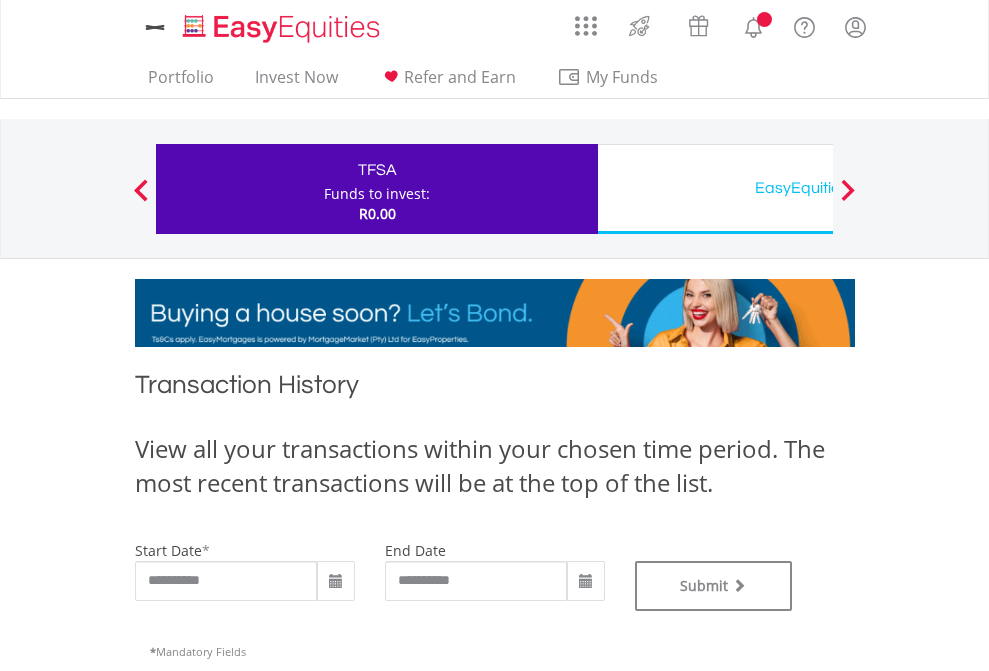 click on "EasyEquities USD" at bounding box center [818, 188] 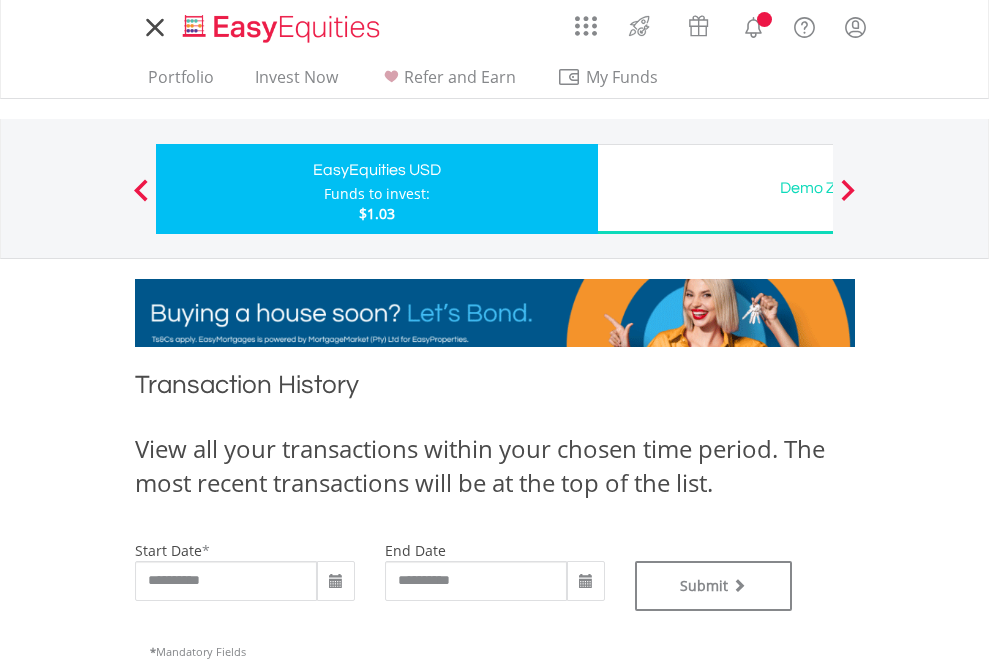scroll, scrollTop: 0, scrollLeft: 0, axis: both 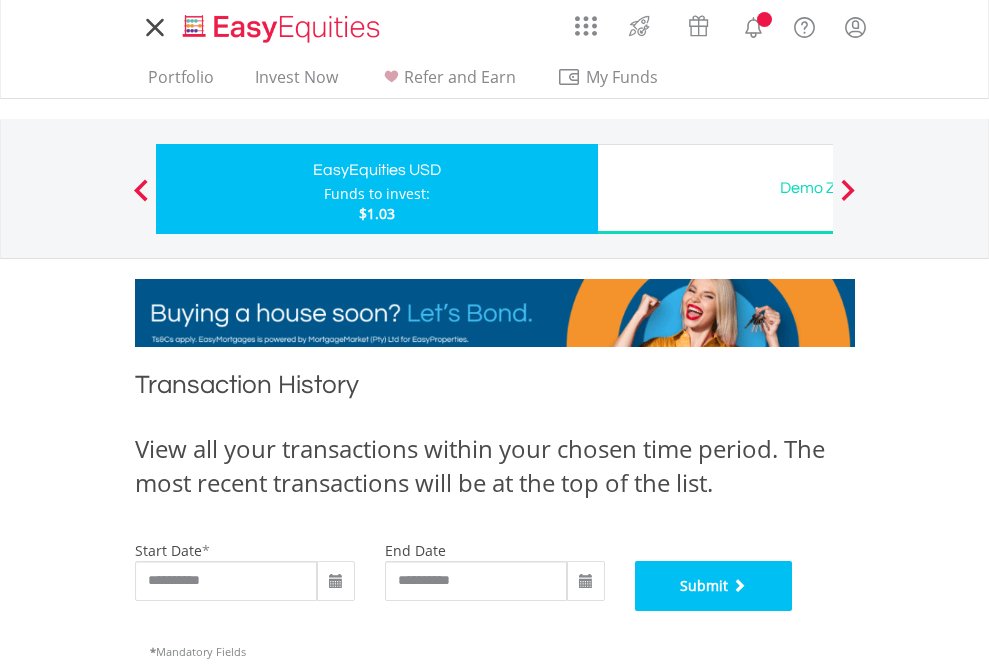 click on "Submit" at bounding box center [714, 586] 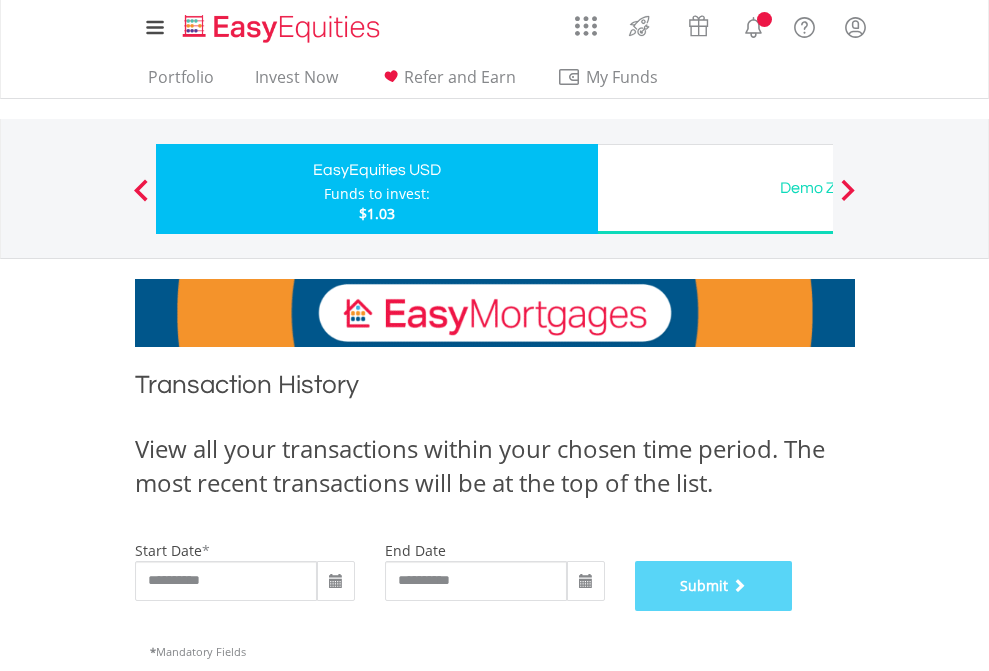 scroll, scrollTop: 811, scrollLeft: 0, axis: vertical 